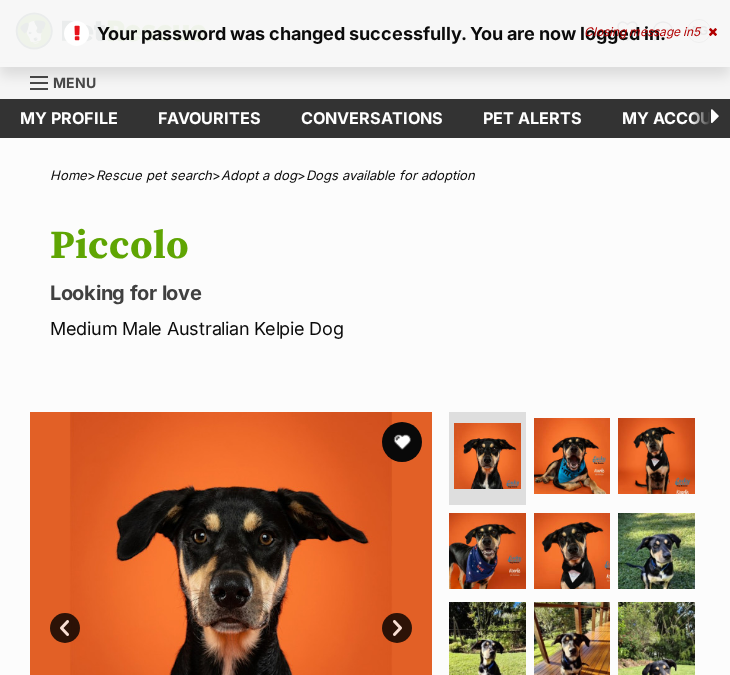 scroll, scrollTop: 0, scrollLeft: 0, axis: both 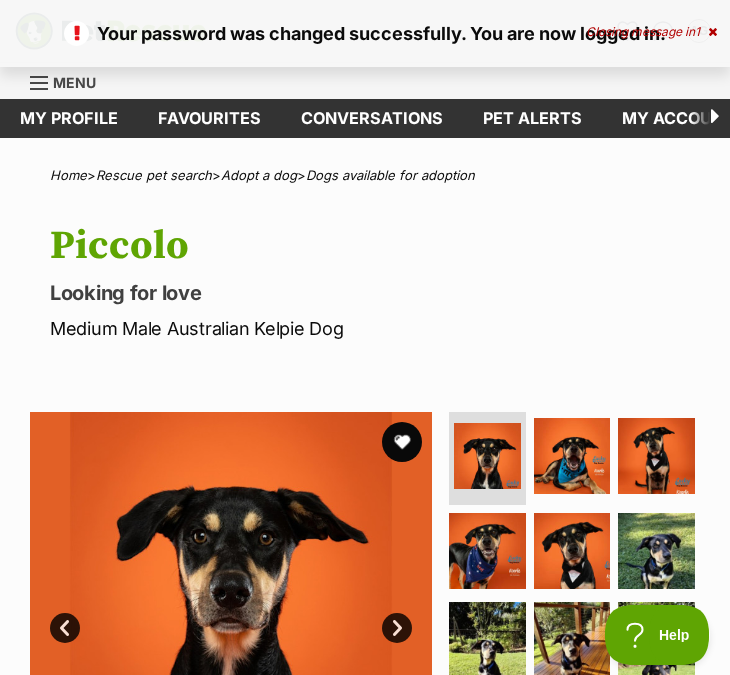 click on "Piccolo" at bounding box center [375, 246] 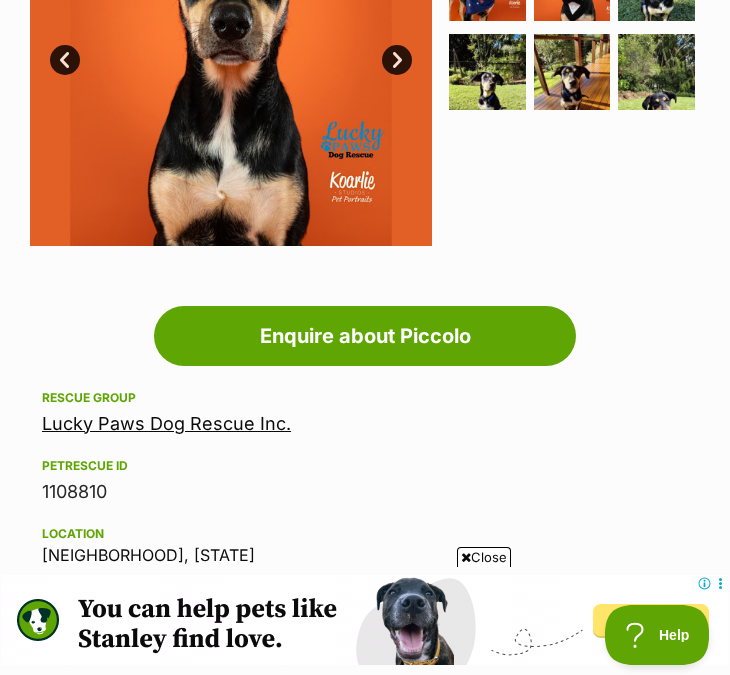 scroll, scrollTop: 621, scrollLeft: 0, axis: vertical 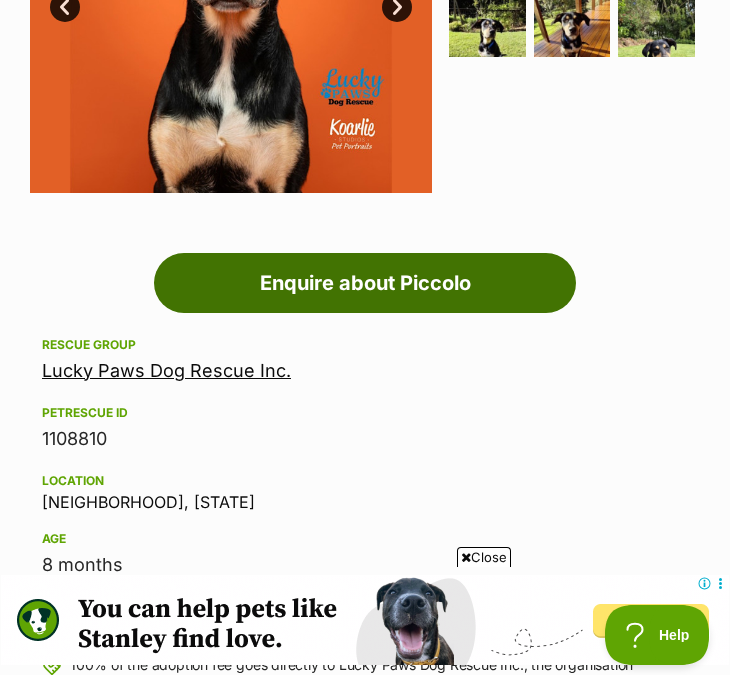 click on "Enquire about Piccolo" at bounding box center [365, 283] 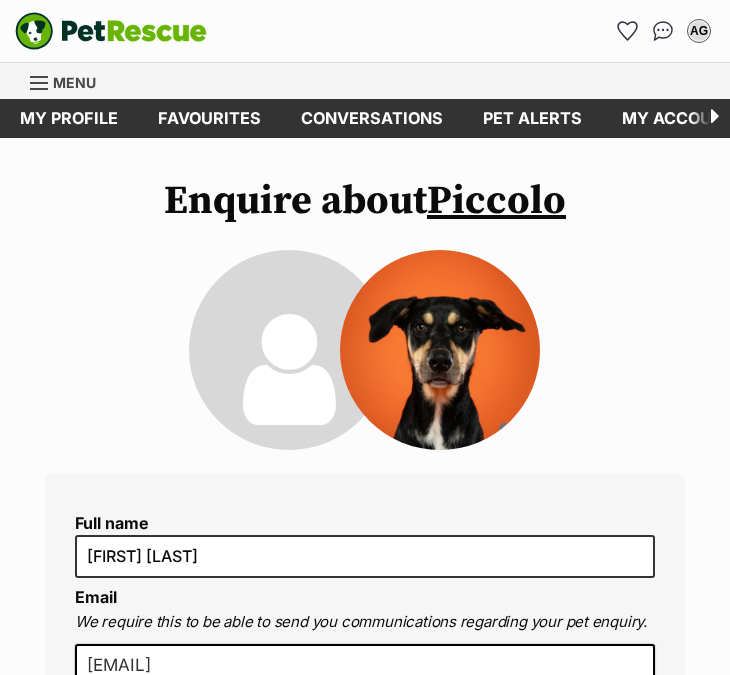 scroll, scrollTop: 0, scrollLeft: 0, axis: both 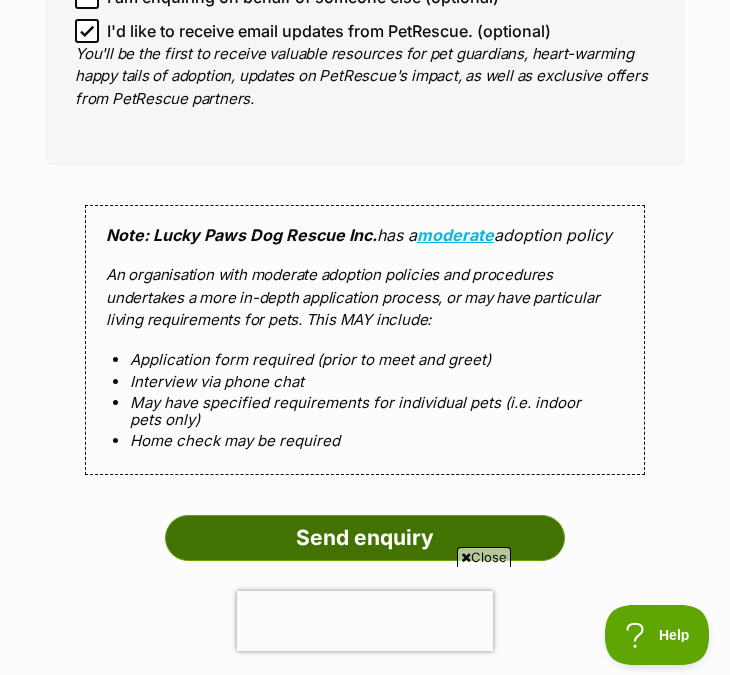 click on "Send enquiry" at bounding box center [365, 538] 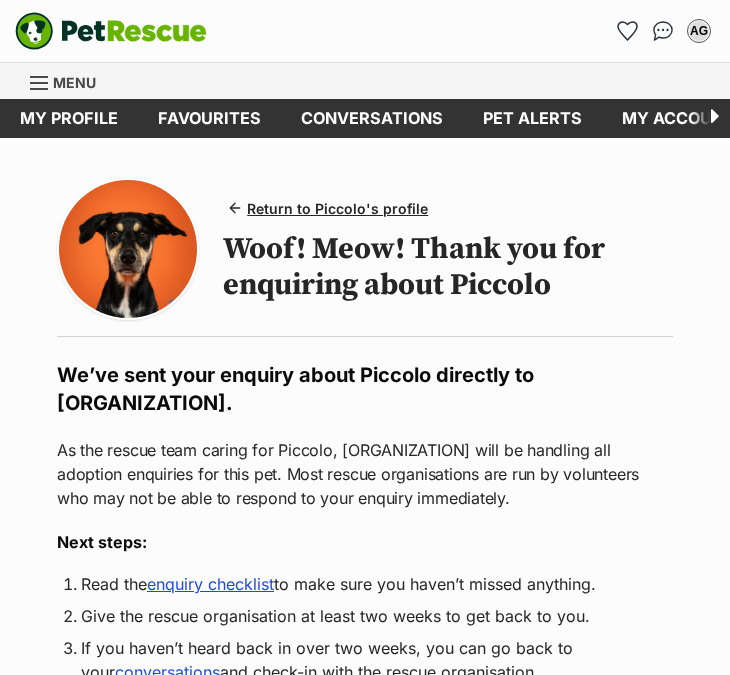 scroll, scrollTop: 0, scrollLeft: 0, axis: both 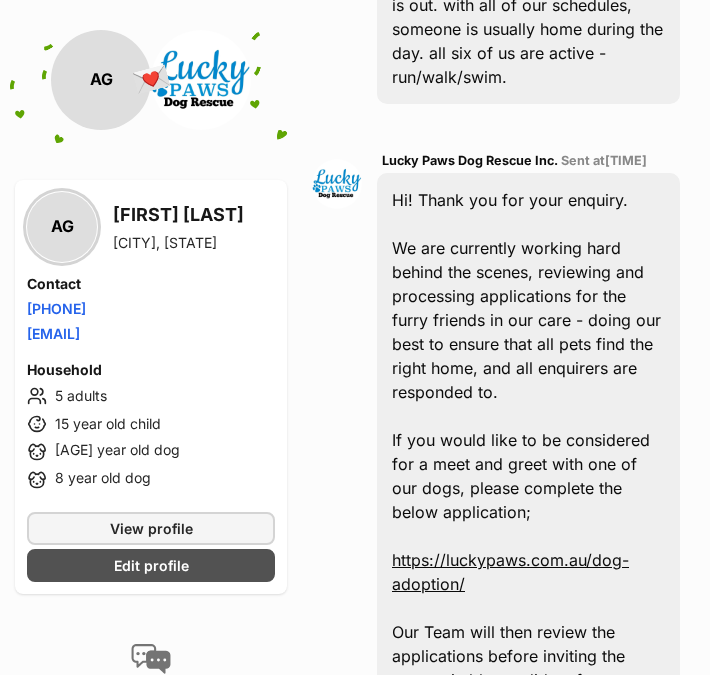 click on "Hi! Thank you for your enquiry.
We are currently working hard behind the scenes, reviewing and processing applications for the furry friends in our care - doing our best to ensure that all pets find the right home, and all enquirers are responded to.
If you would like to be considered for a meet and greet with one of our dogs, please complete the below application;
https://luckypaws.com.au/dog-adoption/
Our Team will then review the applications before inviting the most suitable candidate for a meet and greet with that dog.
Please note that inquiring via Pet Rescue does not constitute an application." at bounding box center [528, 500] 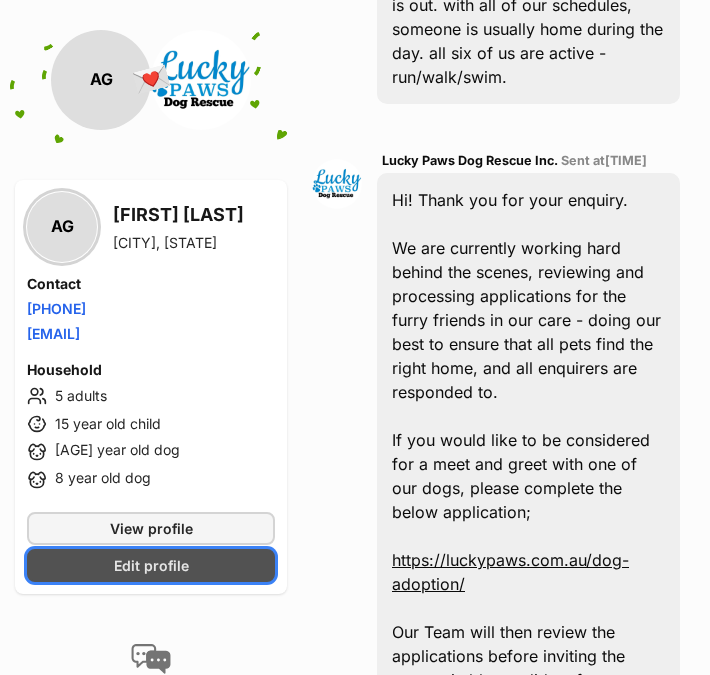 click on "Edit profile" at bounding box center (151, 565) 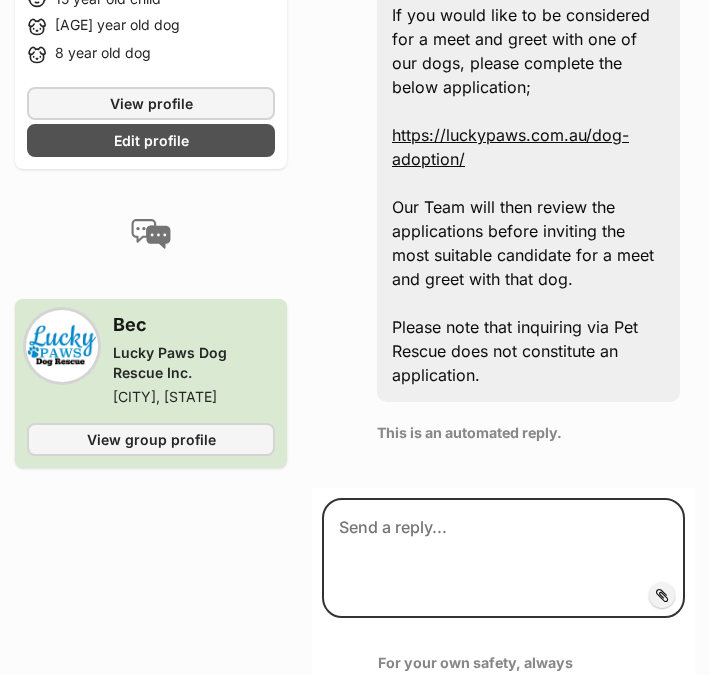 scroll, scrollTop: 1316, scrollLeft: 0, axis: vertical 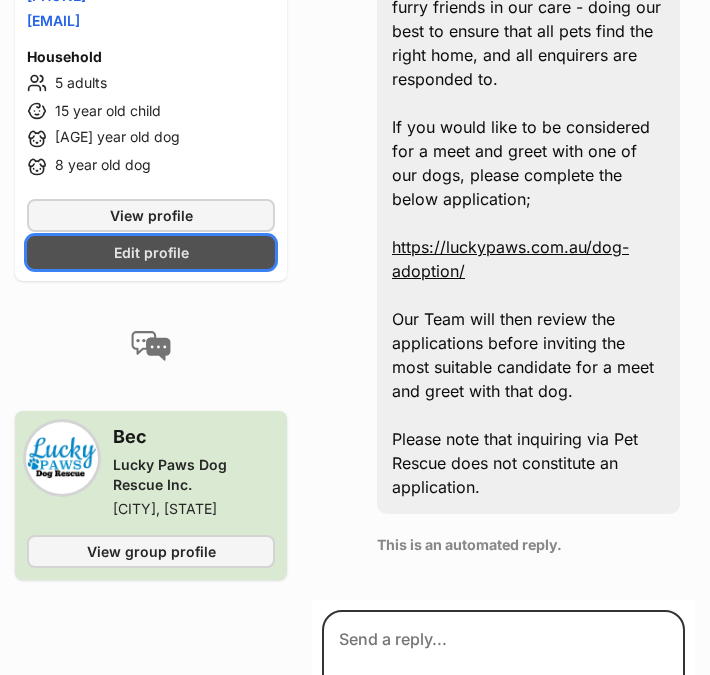 click on "Edit profile" at bounding box center (151, 252) 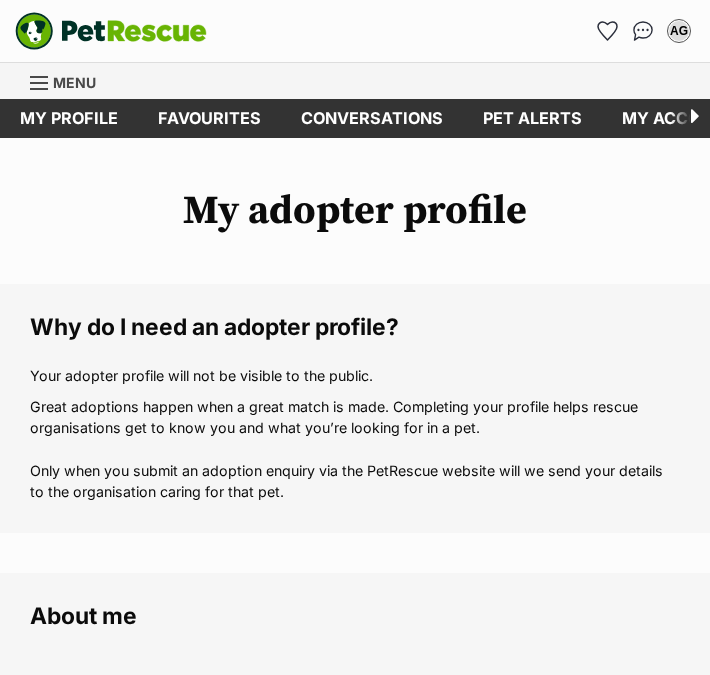 scroll, scrollTop: 0, scrollLeft: 0, axis: both 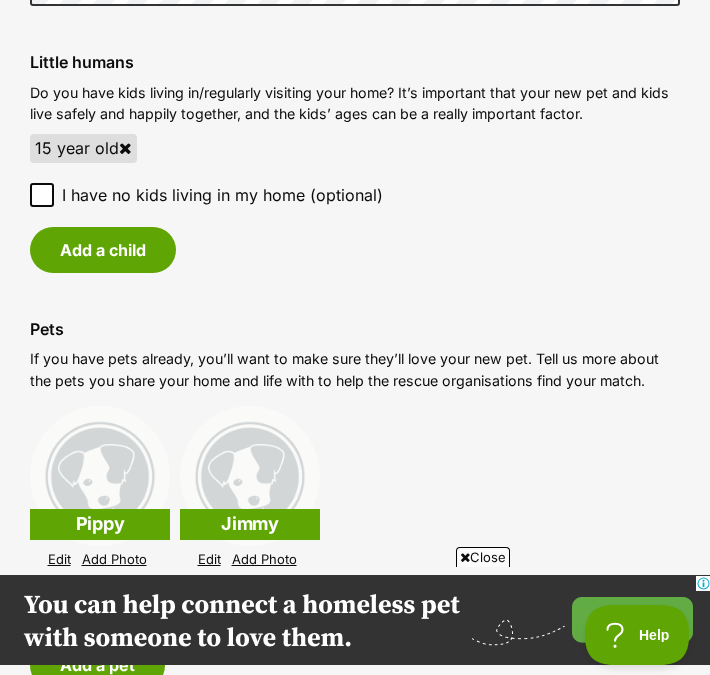 click at bounding box center (125, 148) 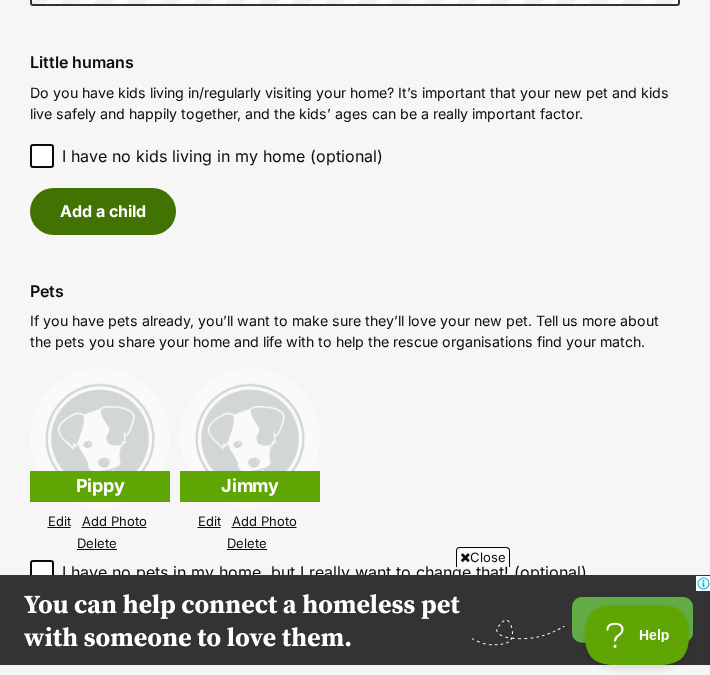 click on "Add a child" at bounding box center (103, 211) 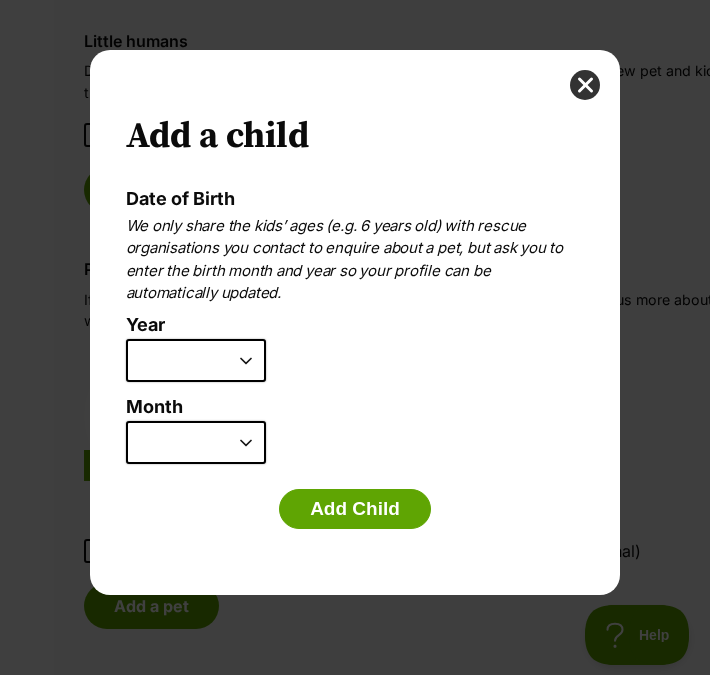 scroll, scrollTop: 0, scrollLeft: 0, axis: both 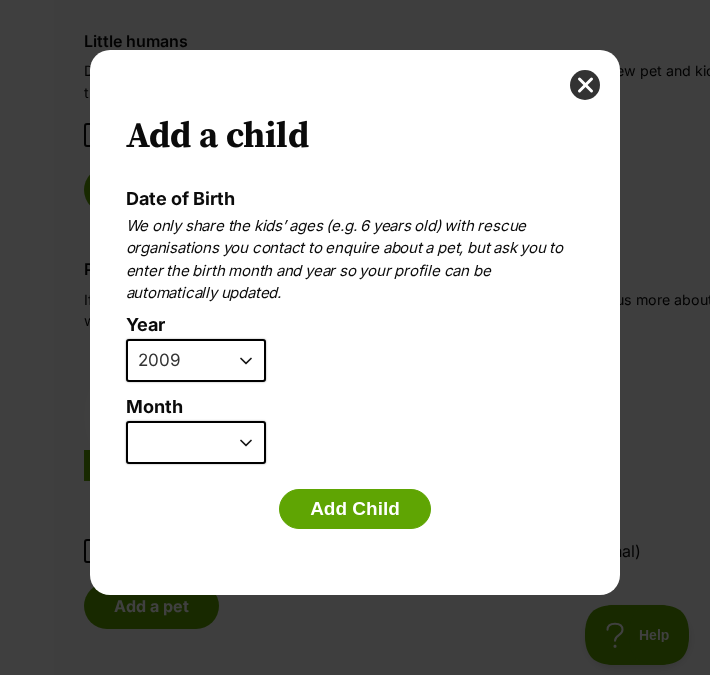 click on "January
February
March
April
May
June
July
August
September
October
November
December" at bounding box center (196, 443) 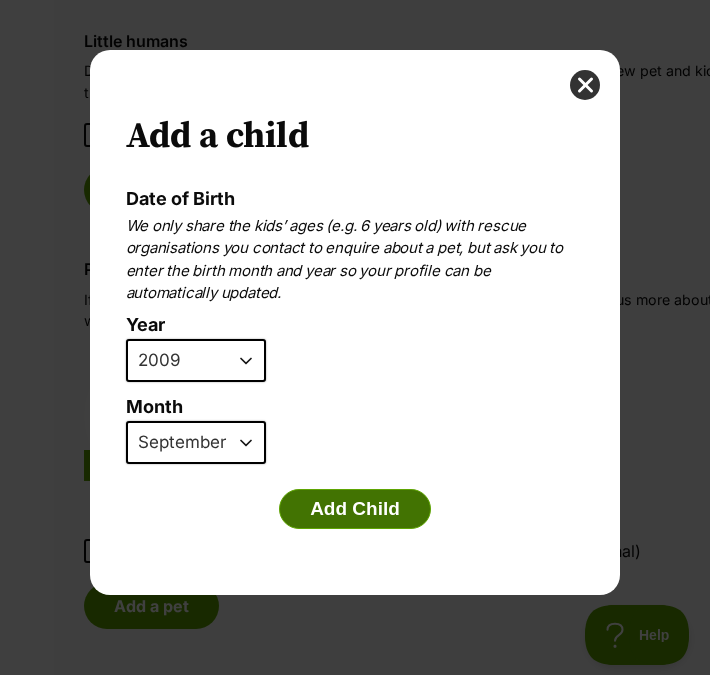 click on "Add Child" at bounding box center (355, 509) 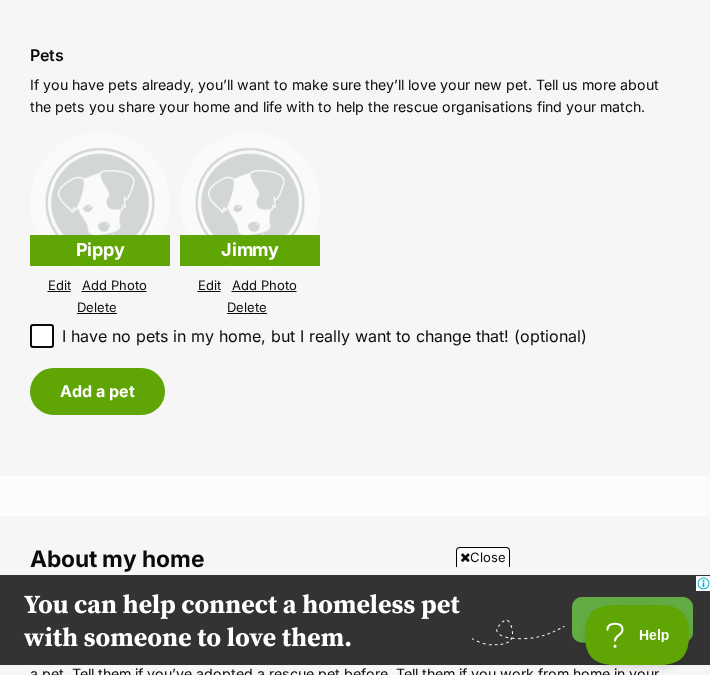 scroll, scrollTop: 1949, scrollLeft: 0, axis: vertical 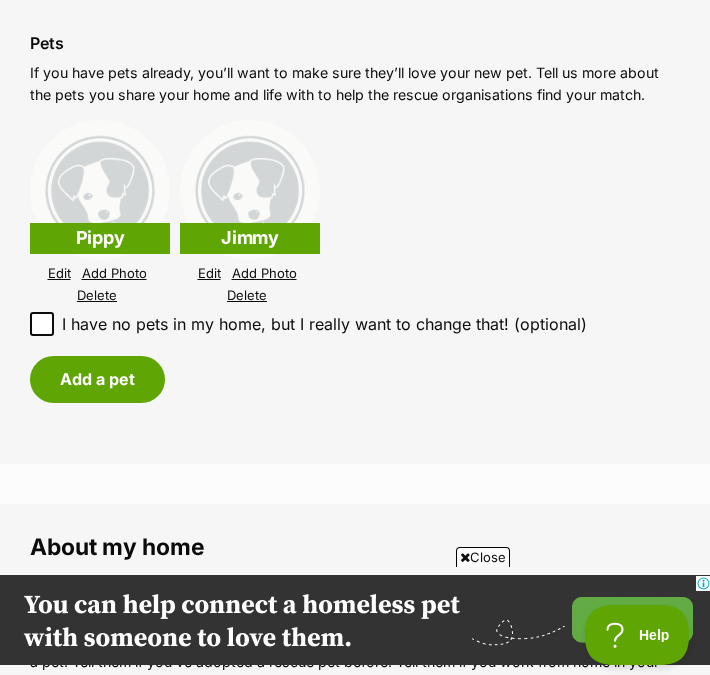 click on "Add Photo" at bounding box center [114, 273] 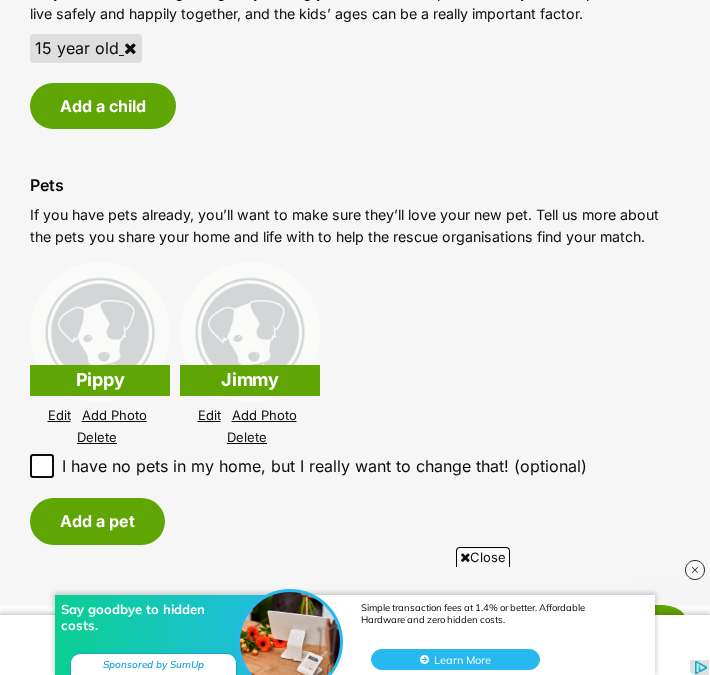 scroll, scrollTop: 1787, scrollLeft: 0, axis: vertical 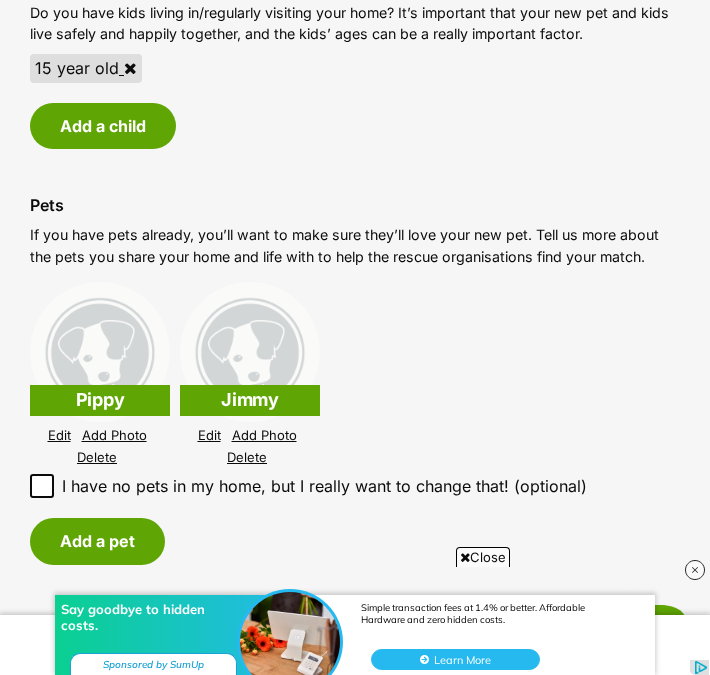 click on "If you have pets already, you’ll want to make sure they’ll love your new pet. Tell us more about the pets you share your home and life with to help the rescue organisations find your match." at bounding box center (355, 245) 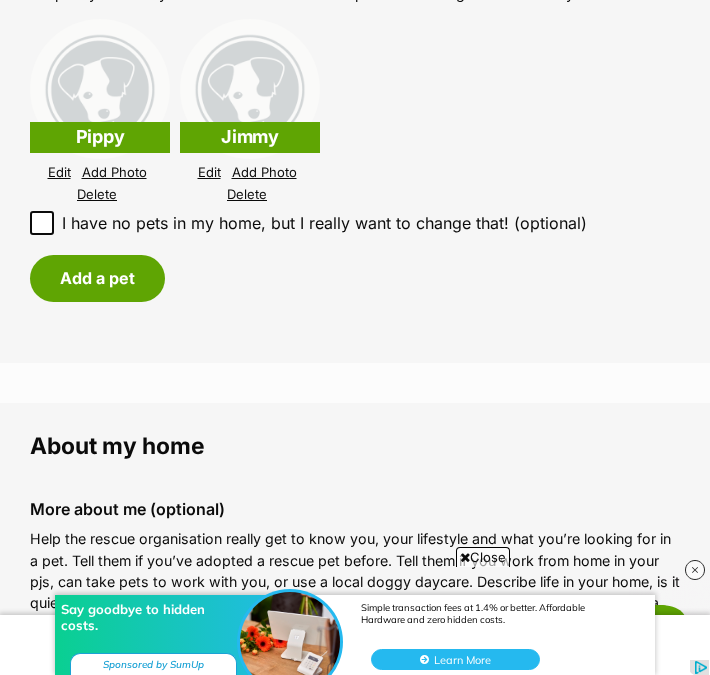 scroll, scrollTop: 2030, scrollLeft: 0, axis: vertical 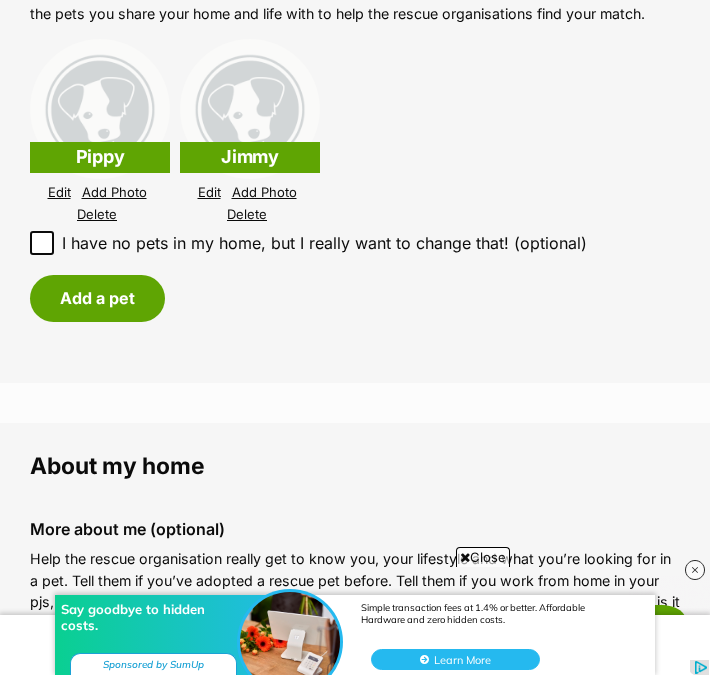 click on "Add Photo" at bounding box center [114, 192] 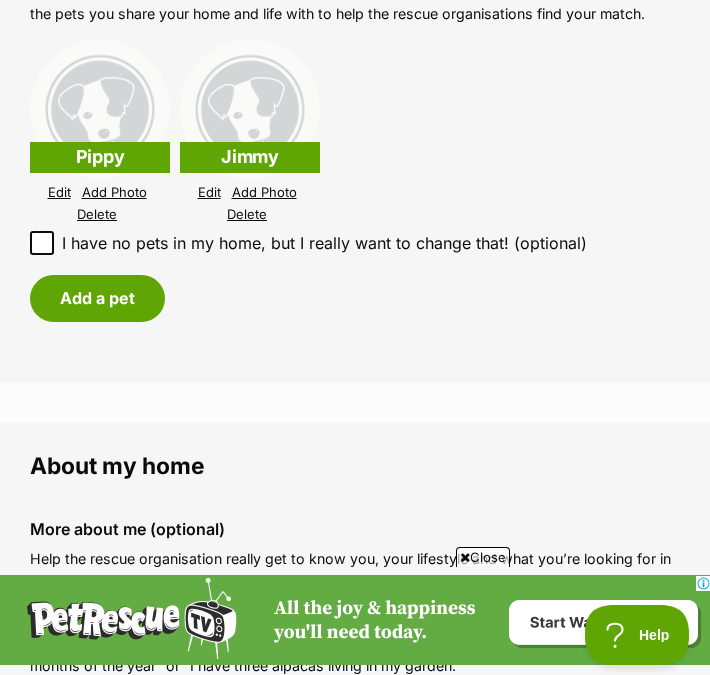 scroll, scrollTop: 0, scrollLeft: 0, axis: both 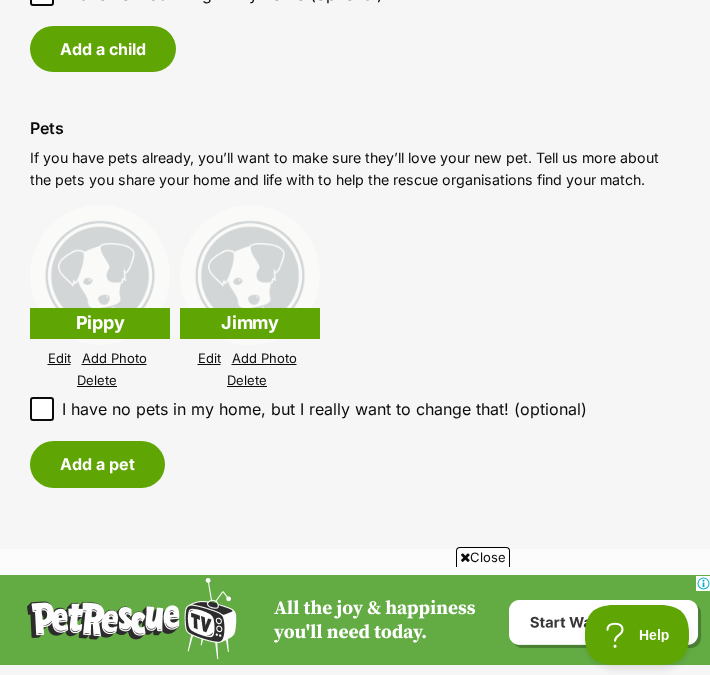 click on "Add Photo" at bounding box center [264, 358] 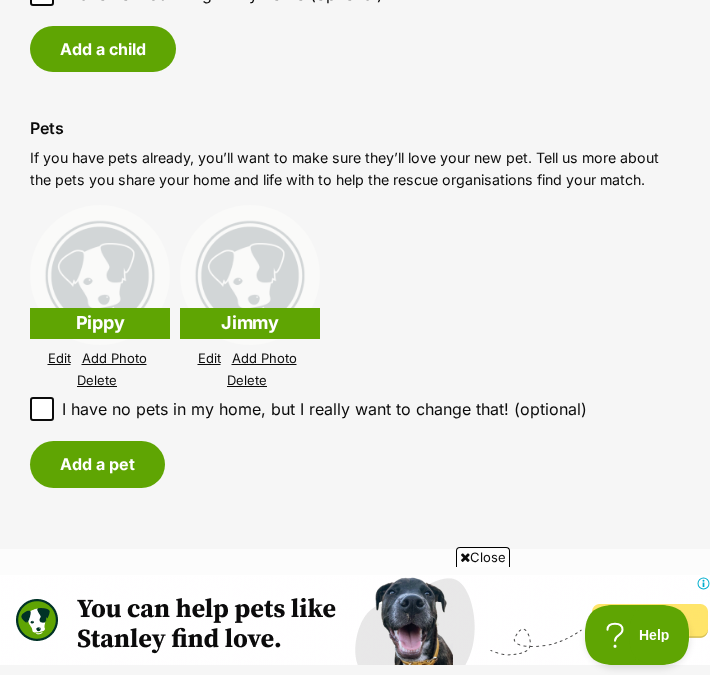 scroll, scrollTop: 0, scrollLeft: 0, axis: both 